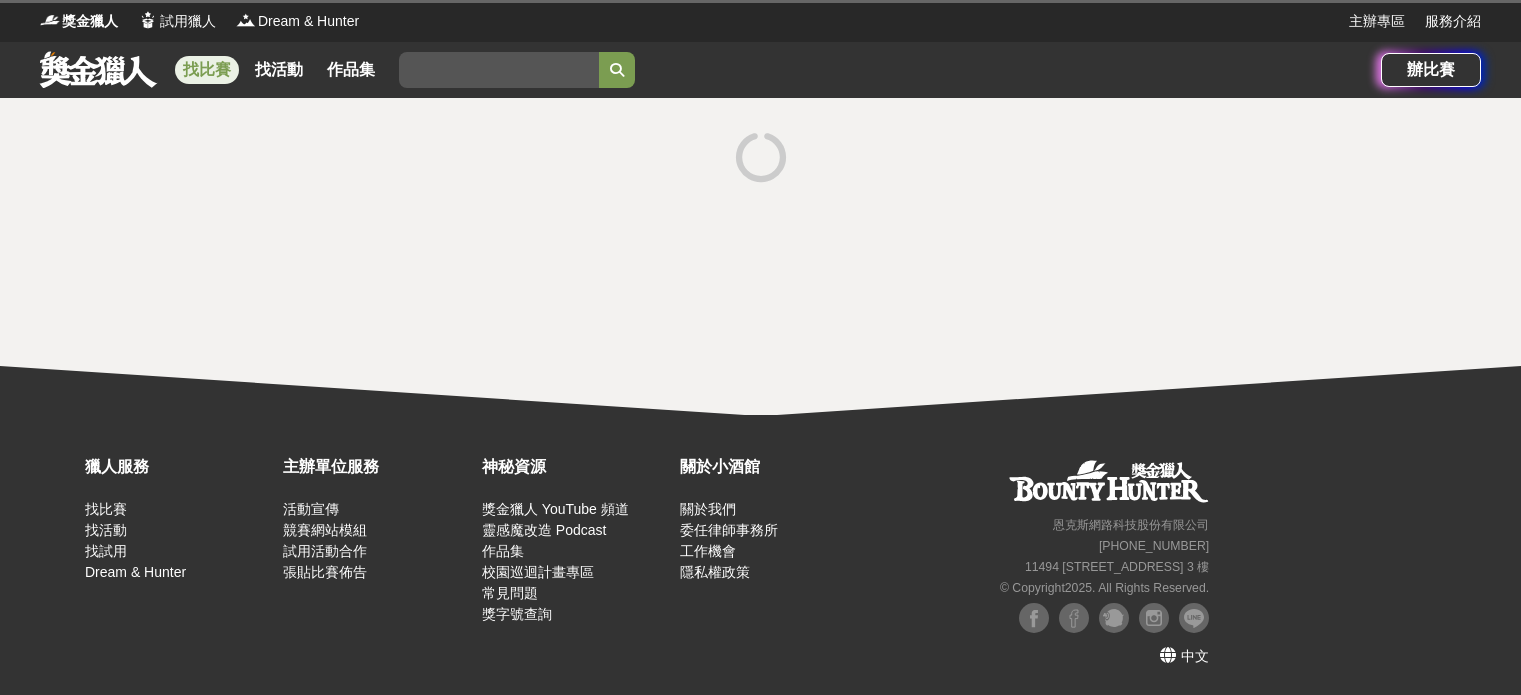 scroll, scrollTop: 0, scrollLeft: 0, axis: both 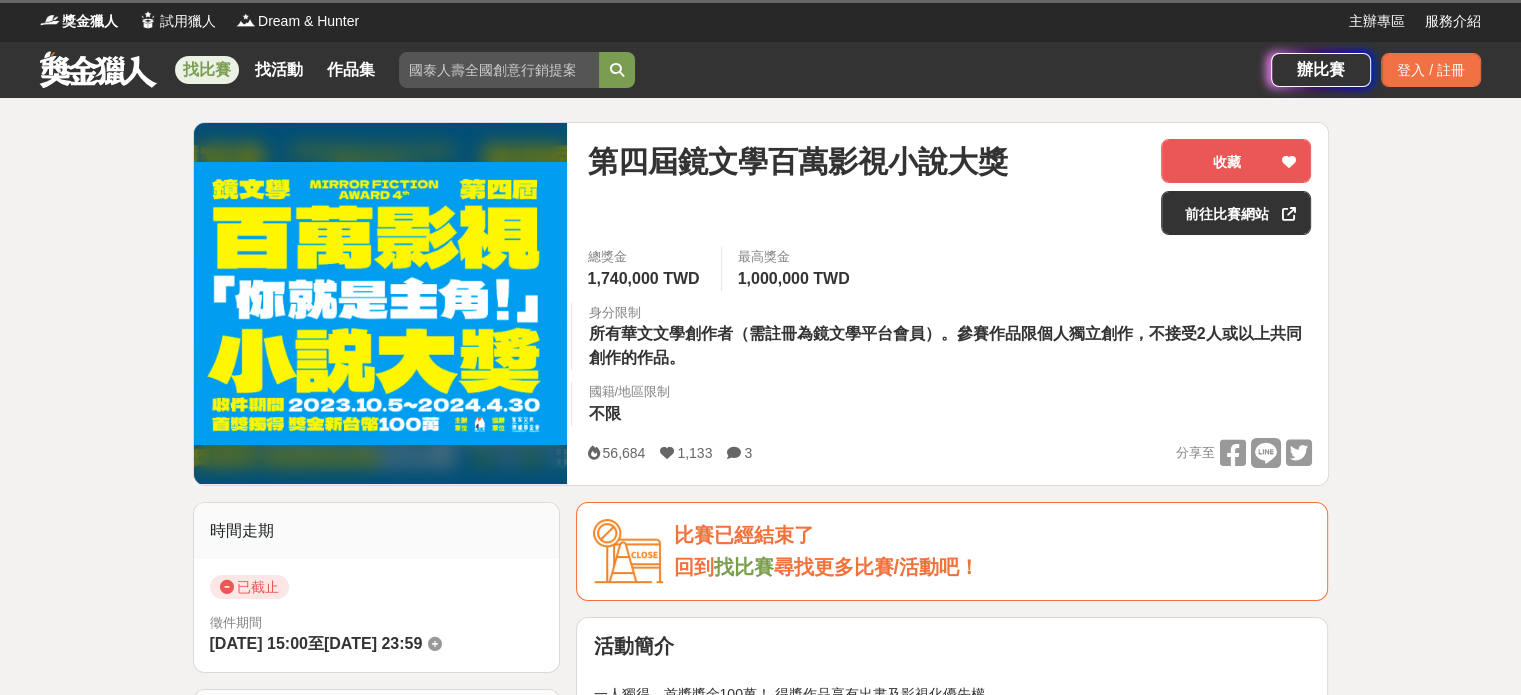 click at bounding box center (499, 70) 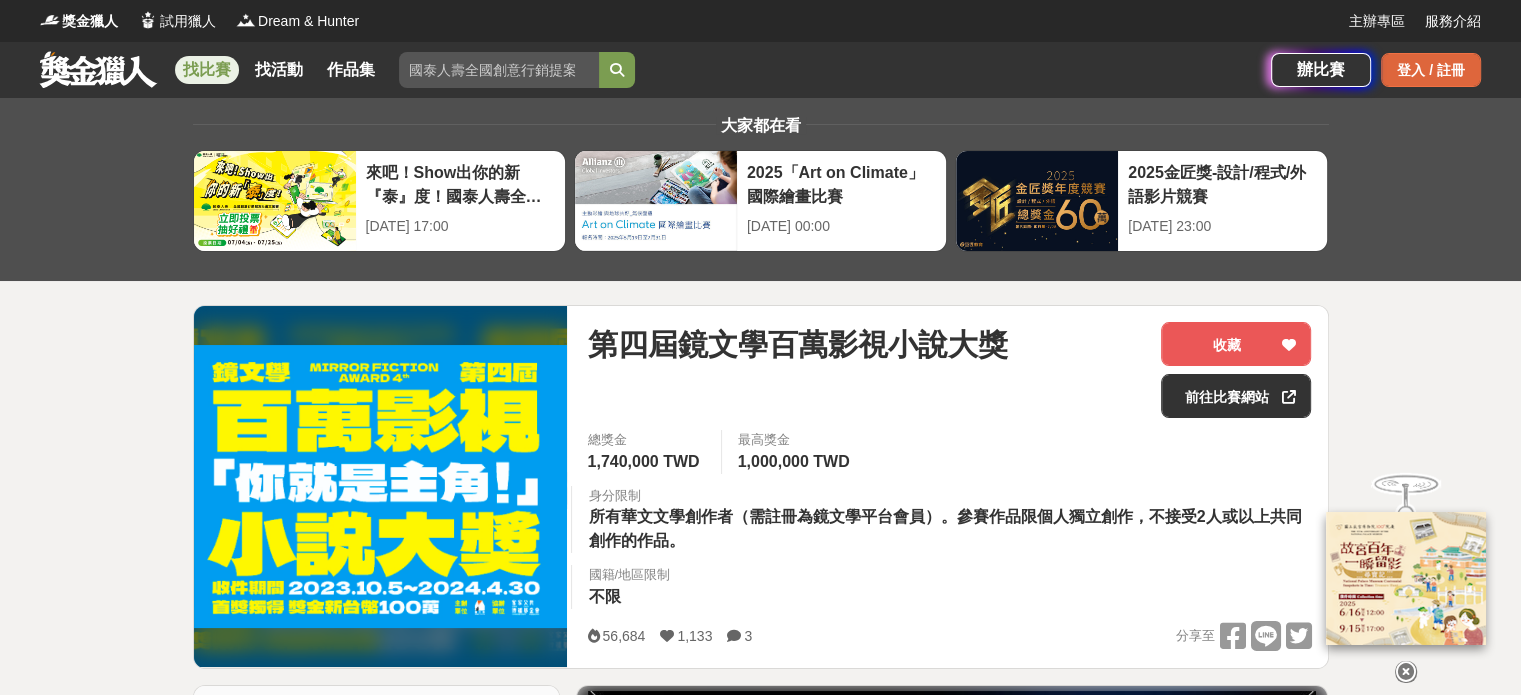 click on "登入 / 註冊" at bounding box center [1431, 70] 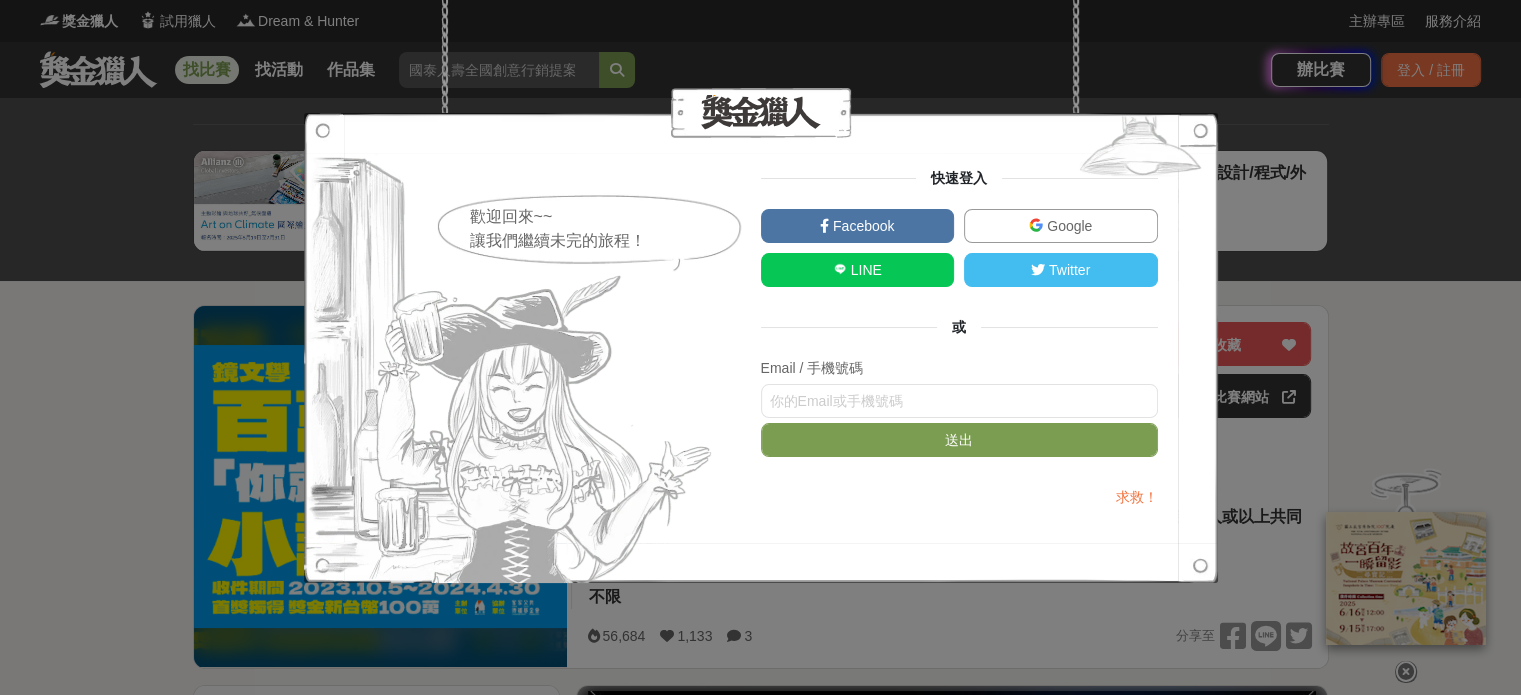 click at bounding box center [1036, 225] 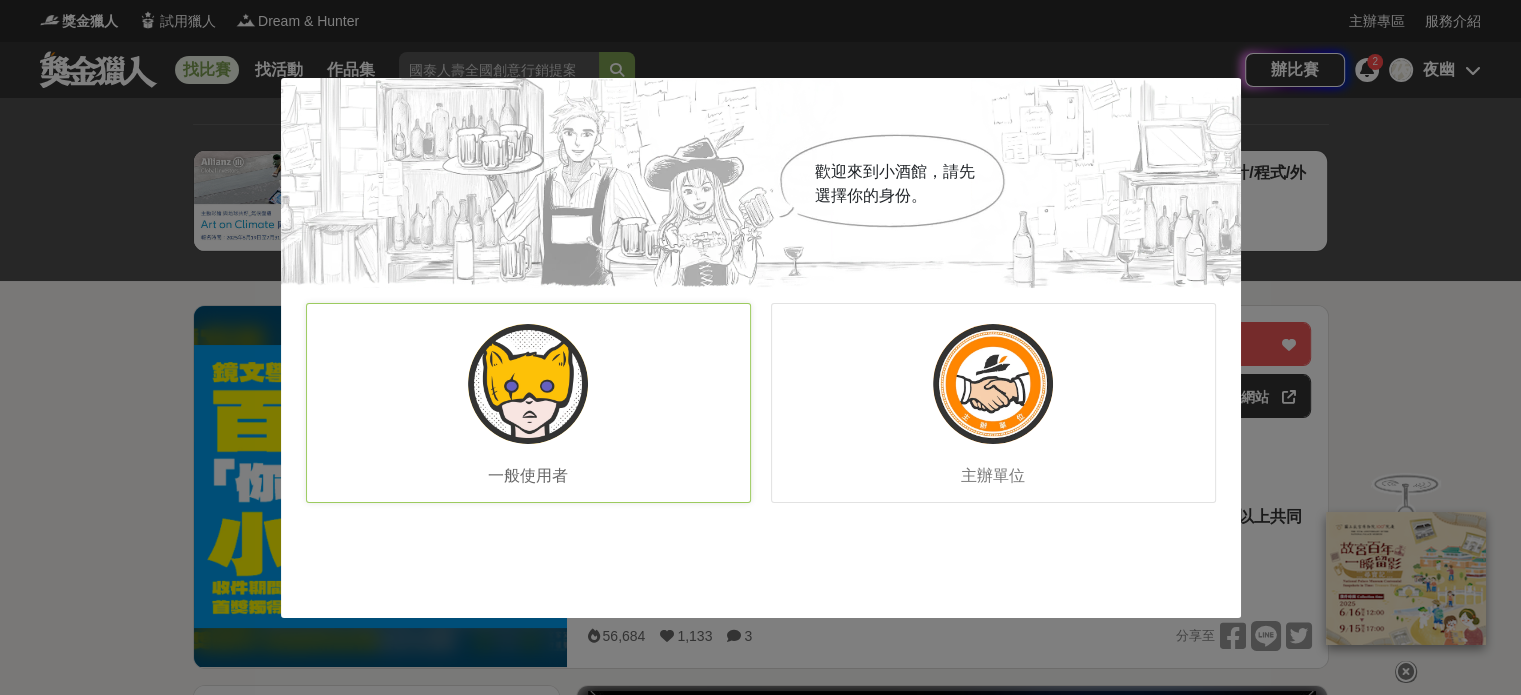 click on "一般使用者" at bounding box center [528, 403] 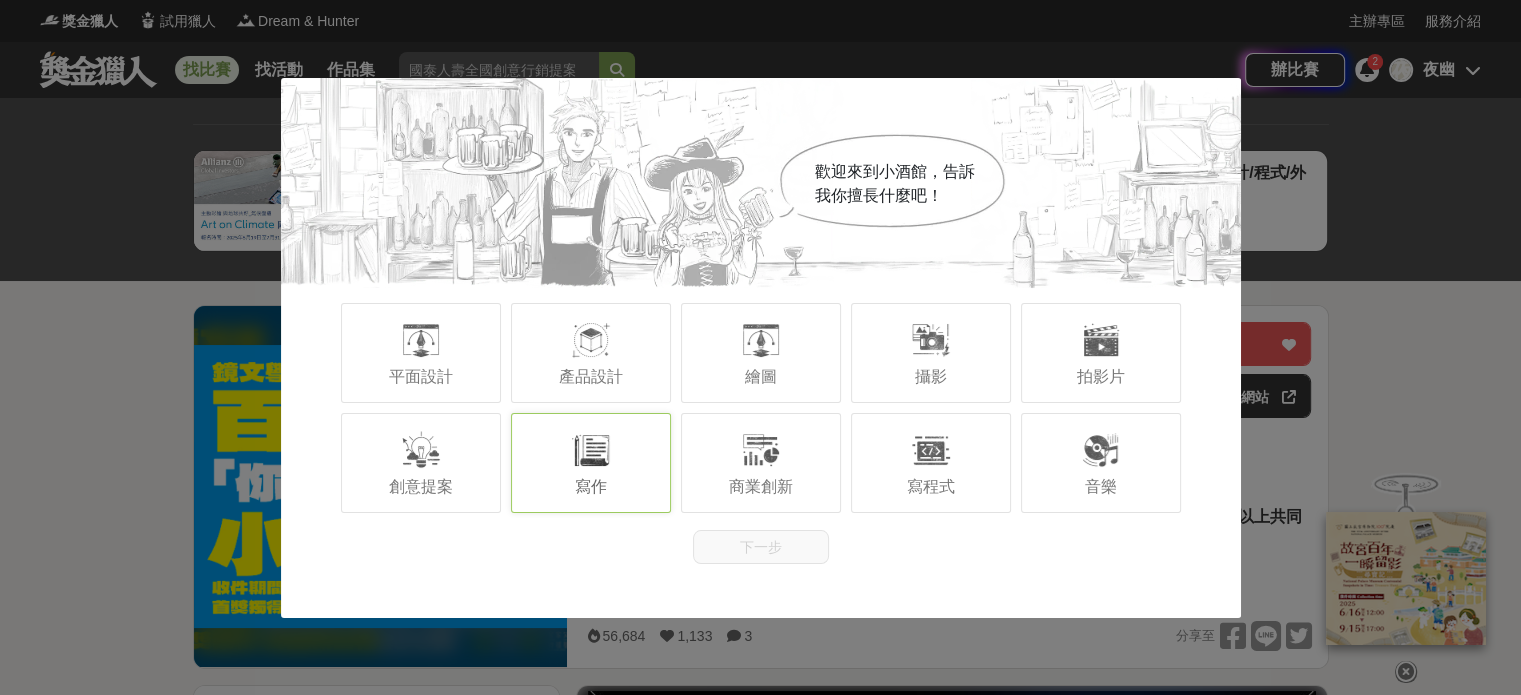 click on "寫作" at bounding box center [591, 463] 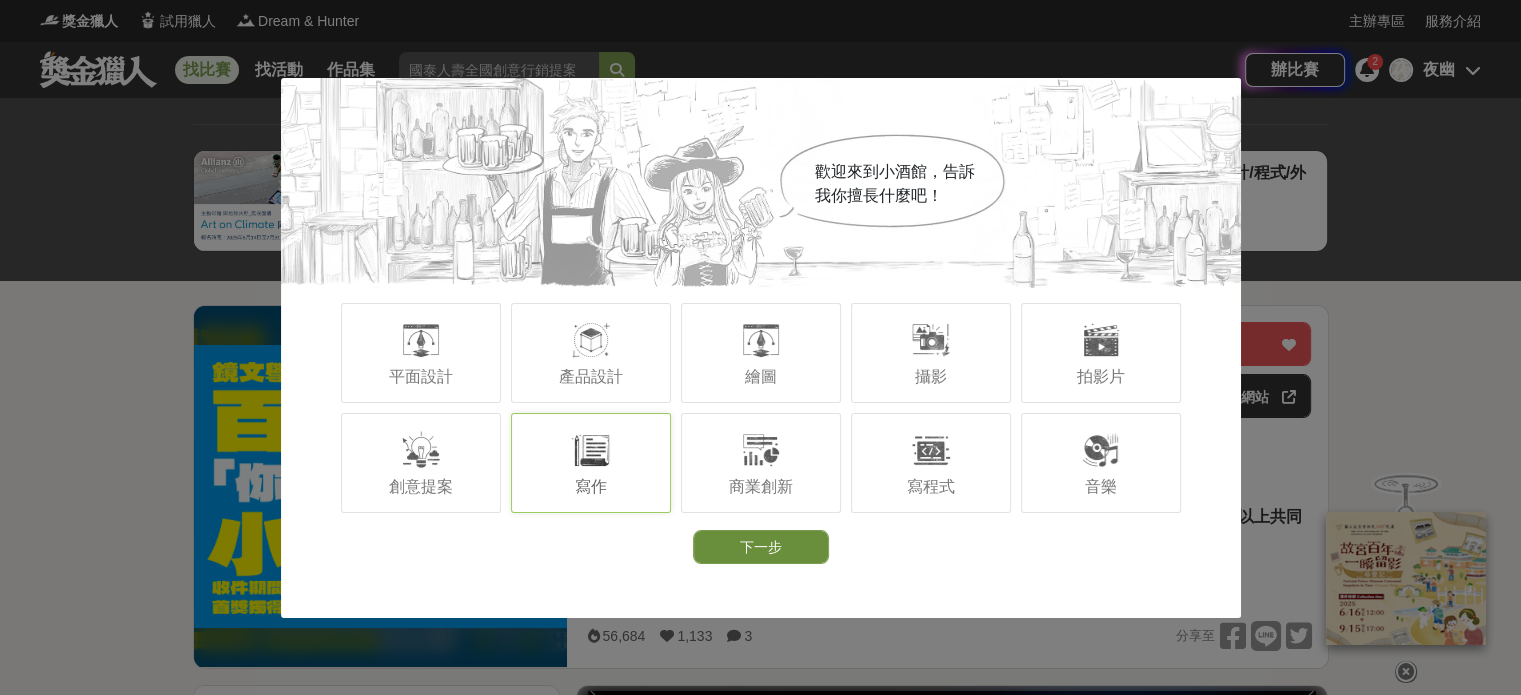 click on "下一步" at bounding box center (761, 547) 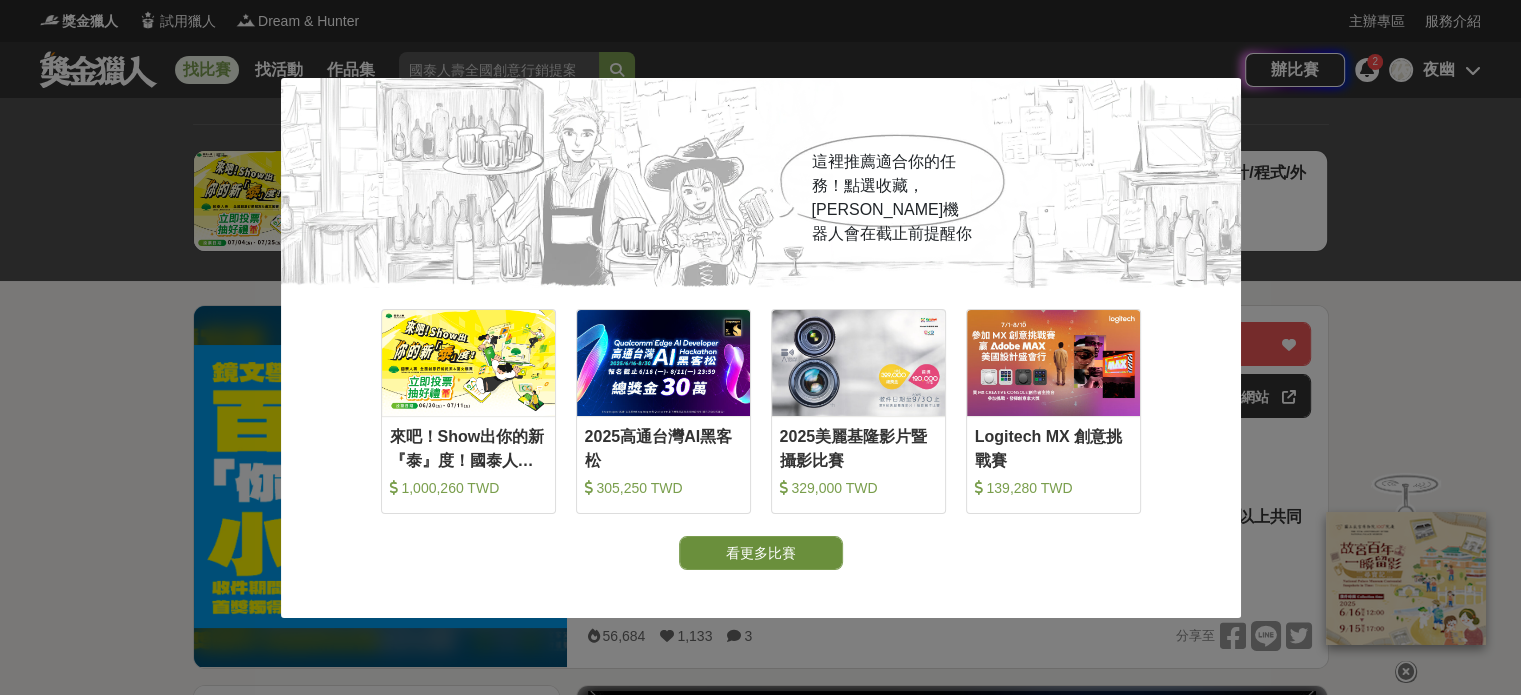 click on "看更多比賽" at bounding box center [761, 553] 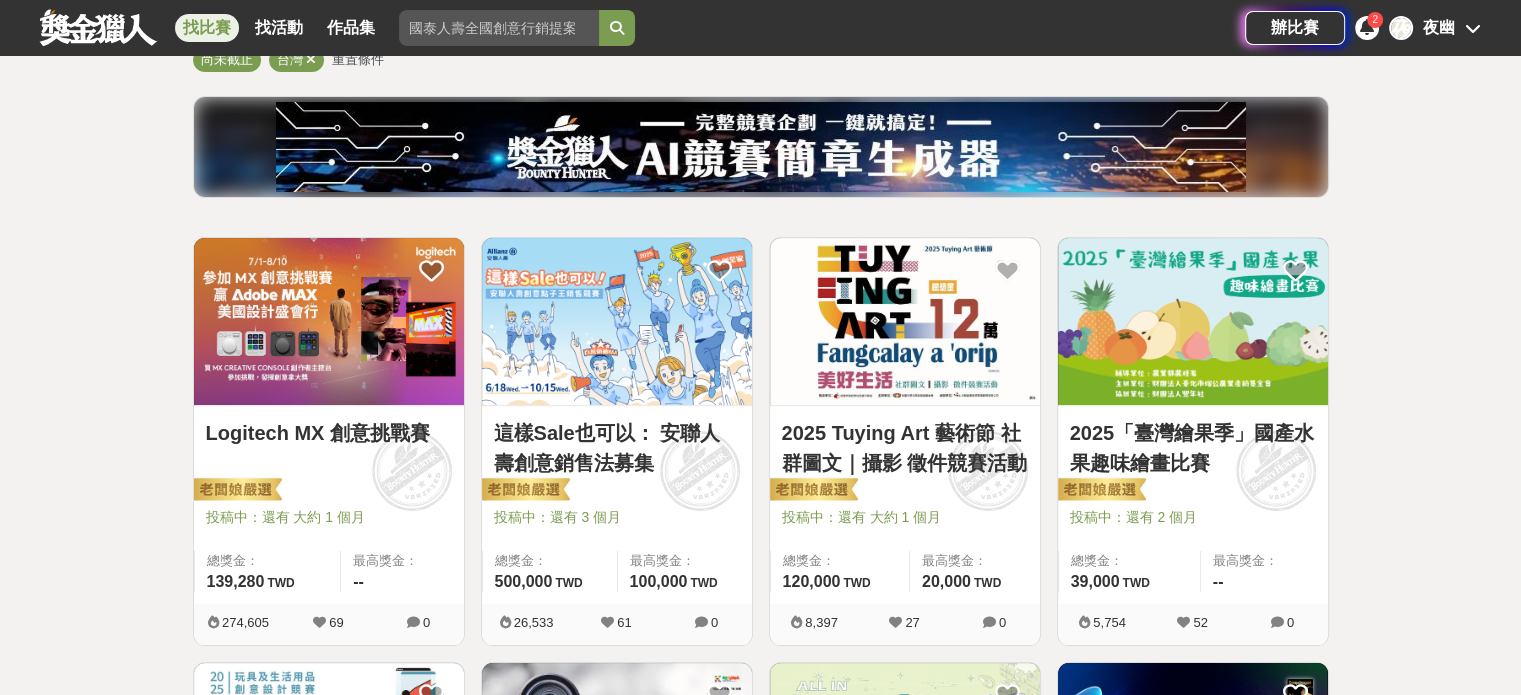 scroll, scrollTop: 0, scrollLeft: 0, axis: both 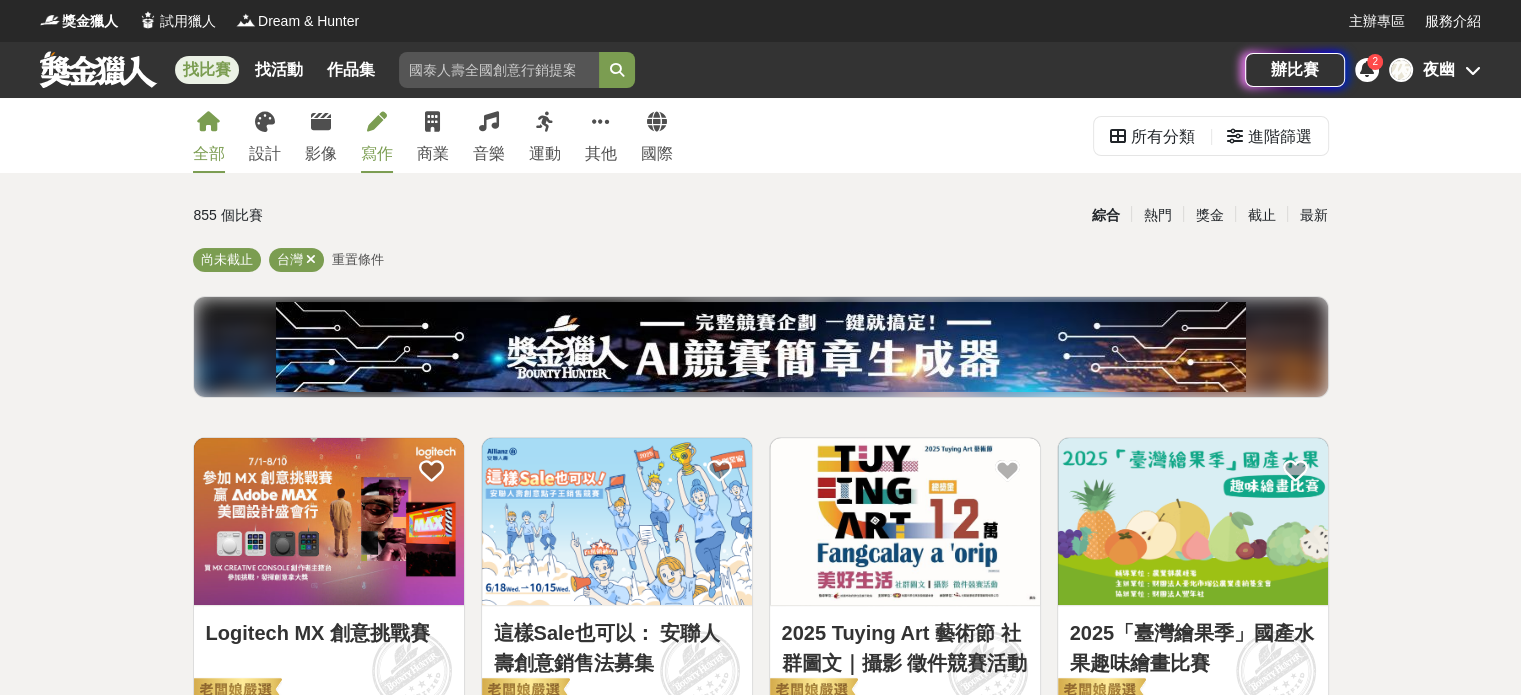 click at bounding box center [377, 122] 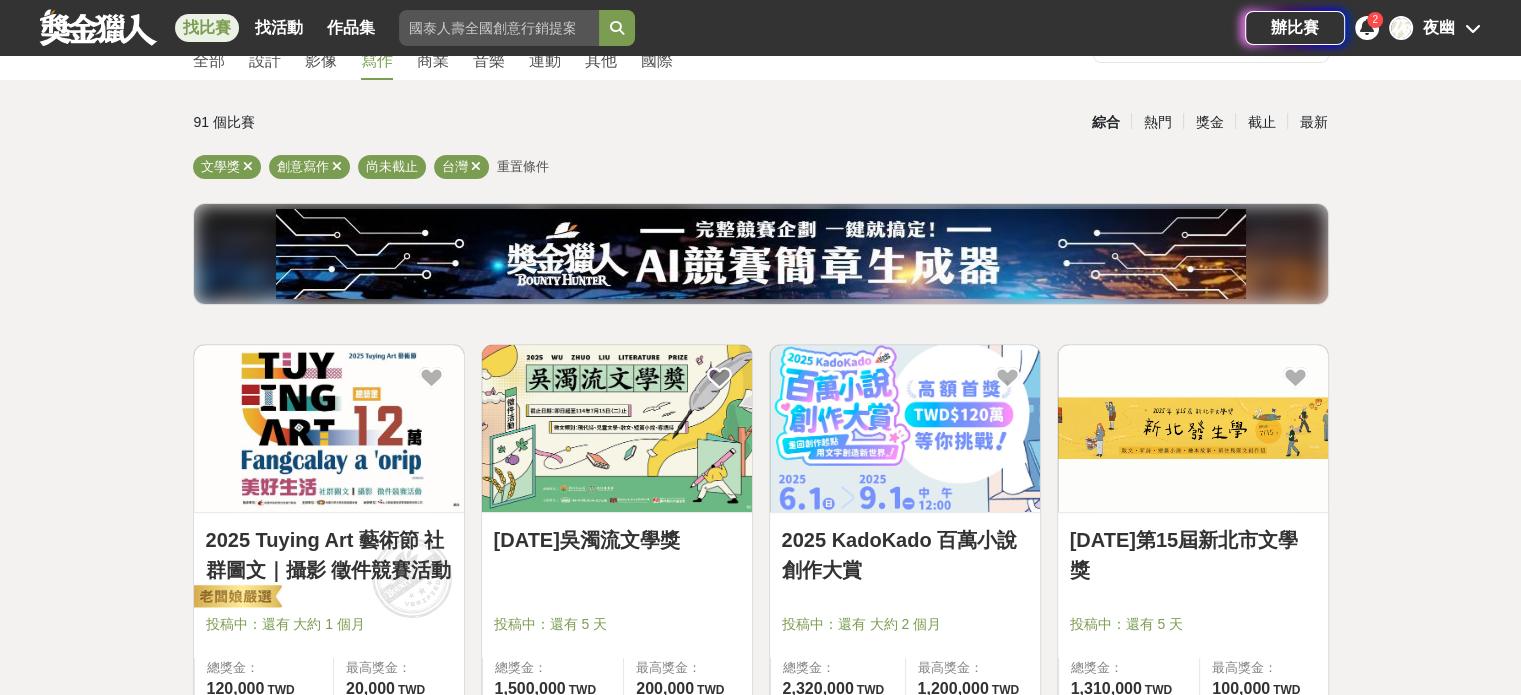 scroll, scrollTop: 200, scrollLeft: 0, axis: vertical 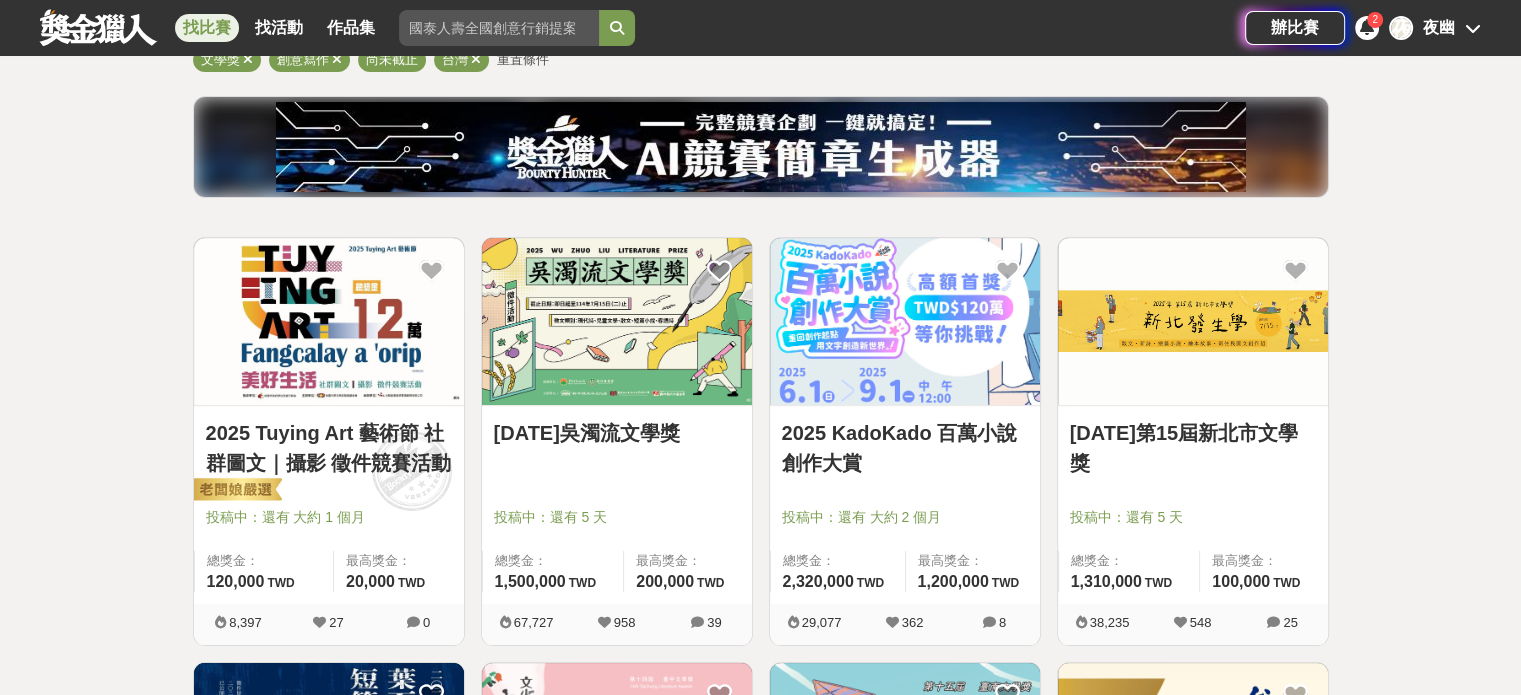 click at bounding box center (617, 321) 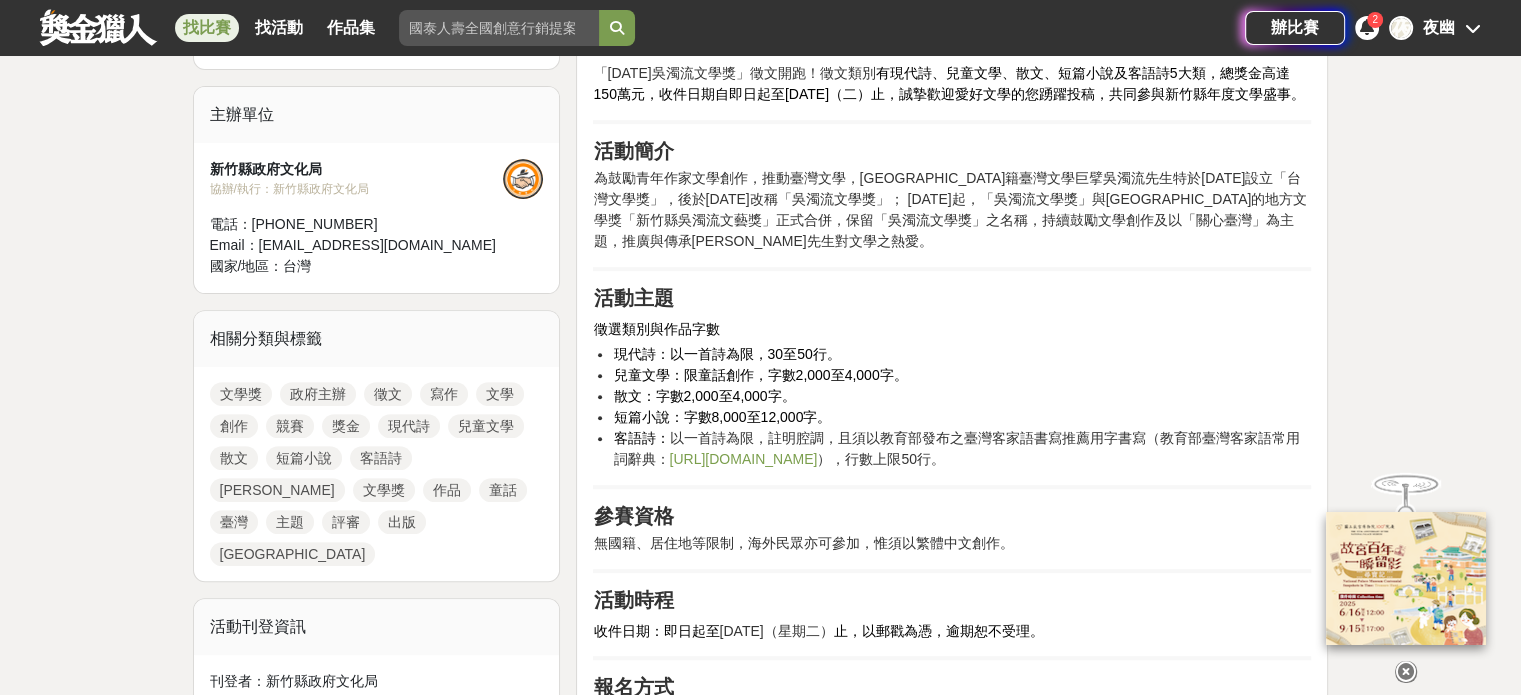 scroll, scrollTop: 700, scrollLeft: 0, axis: vertical 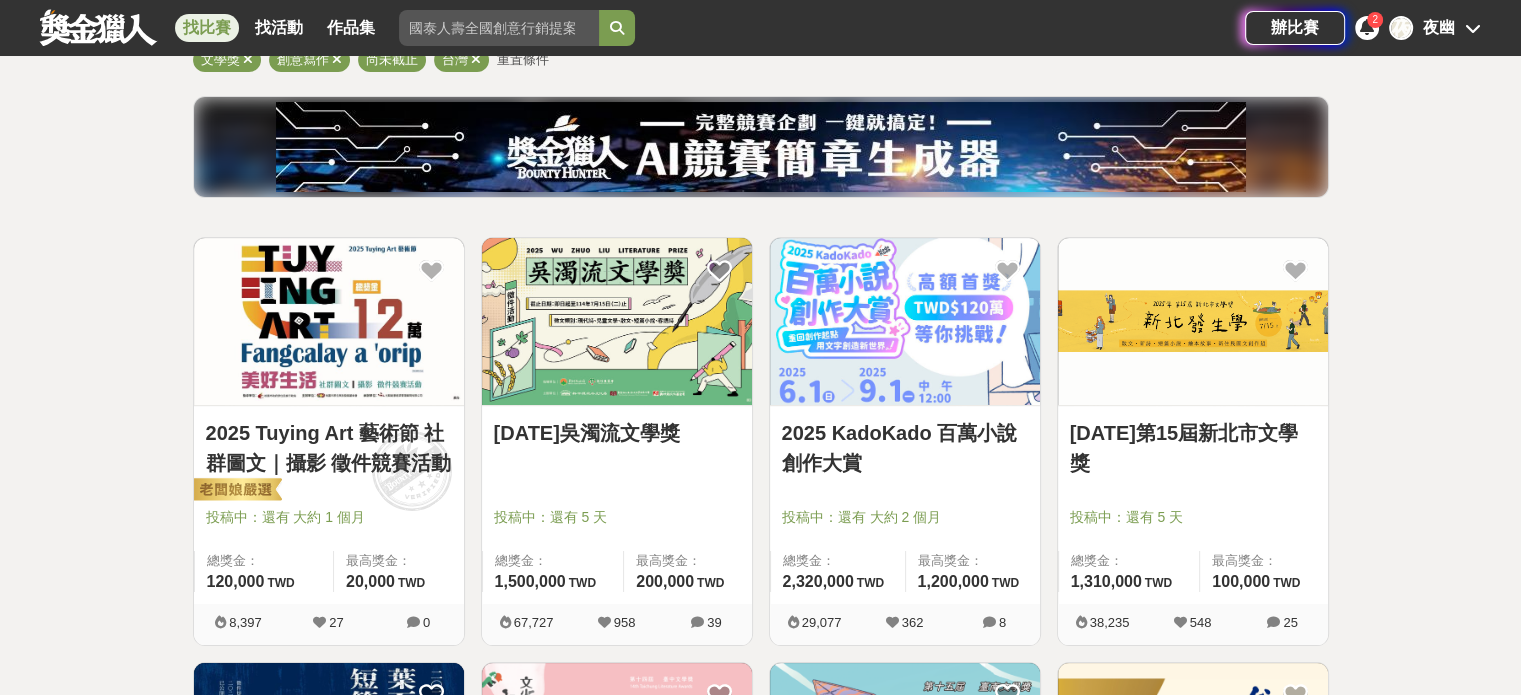 click at bounding box center (905, 321) 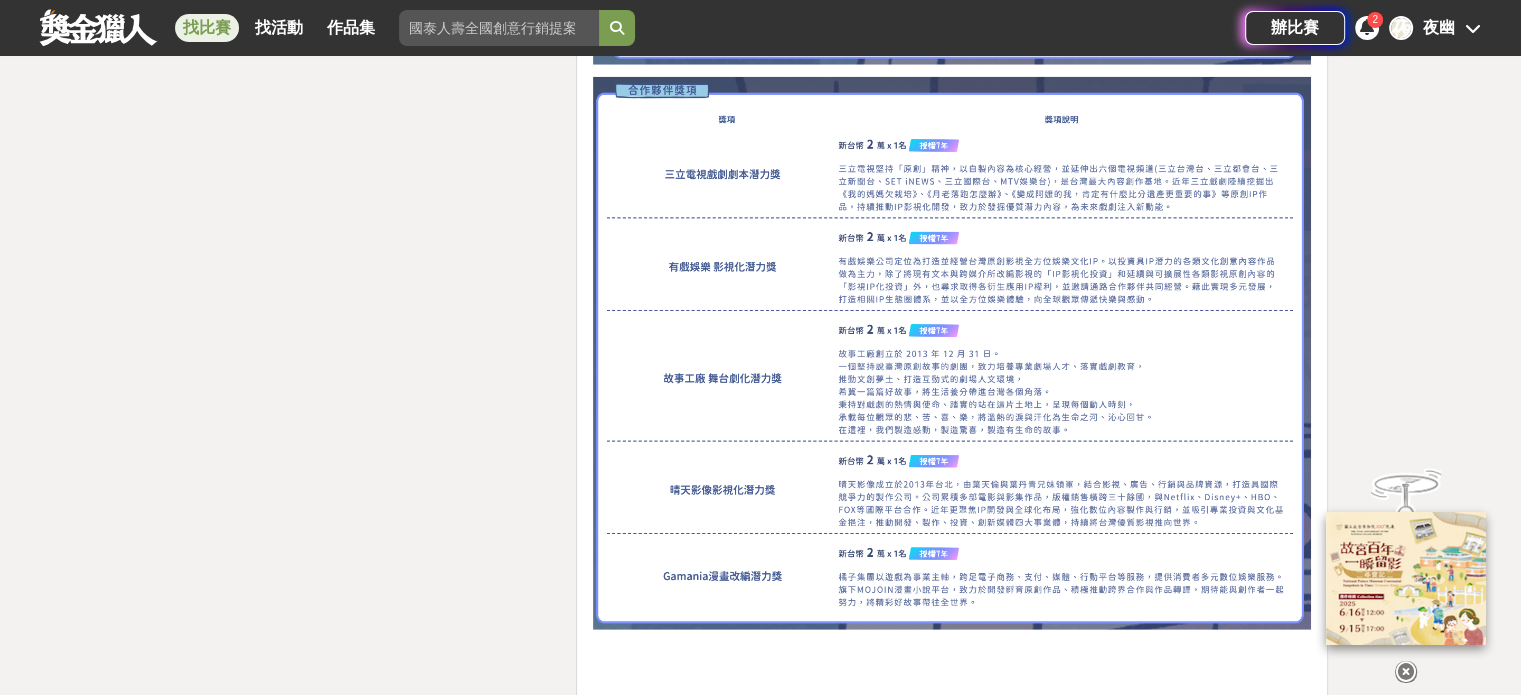 scroll, scrollTop: 5900, scrollLeft: 0, axis: vertical 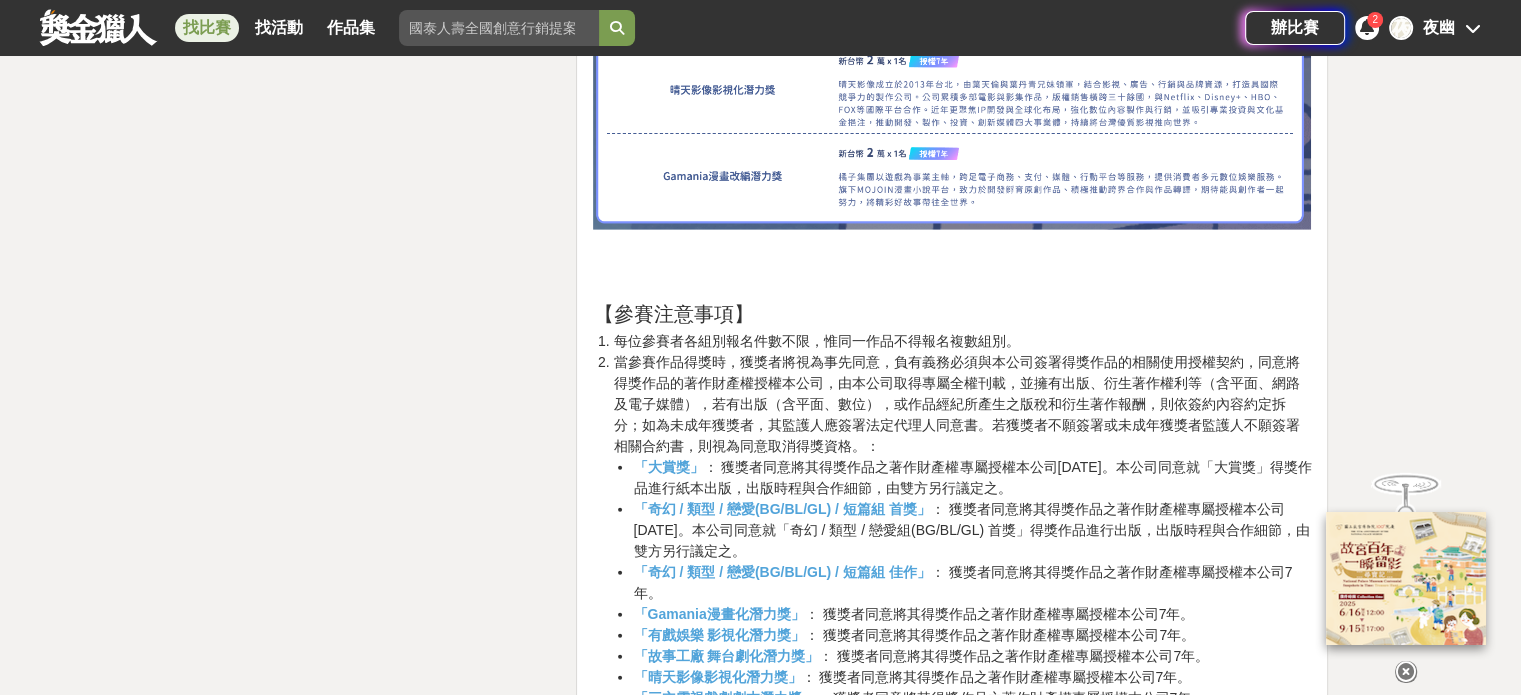 click on "當參賽作品得獎時，獲獎者將視為事先同意，負有義務必須與本公司簽署得獎作品的相關使用授權契約，同意將得獎作品的著作財產權授權本公司，由本公司取得專屬全權刊載，並擁有出版、衍生著作權利等（含平面、網路及電子媒體），若有出版（含平面、數位），或作品經紀所產生之版稅和衍生著作報酬，則依簽約內容約定拆分；如為未成年獲獎者，其監護人應簽署法定代理人同意書。若獲獎者不願簽署或未成年獲獎者監護人不願簽署相關合約書，則視為同意取消得獎資格。： 「大賞獎」 ： 獲獎者同意將其得獎作品之著作財產權專屬授權本公司[DATE]。本公司同意就「大賞獎」得獎作品進行紙本出版，出版時程與合作細節，由雙方另行議定之。 「奇幻 / 類型 / 戀愛(BG/BL/GL) / 短篇組 首獎」 「奇幻 / 類型 / 戀愛(BG/BL/GL) / 短篇組 佳作」 「Gamania漫畫化潛力獎」" at bounding box center (962, 530) 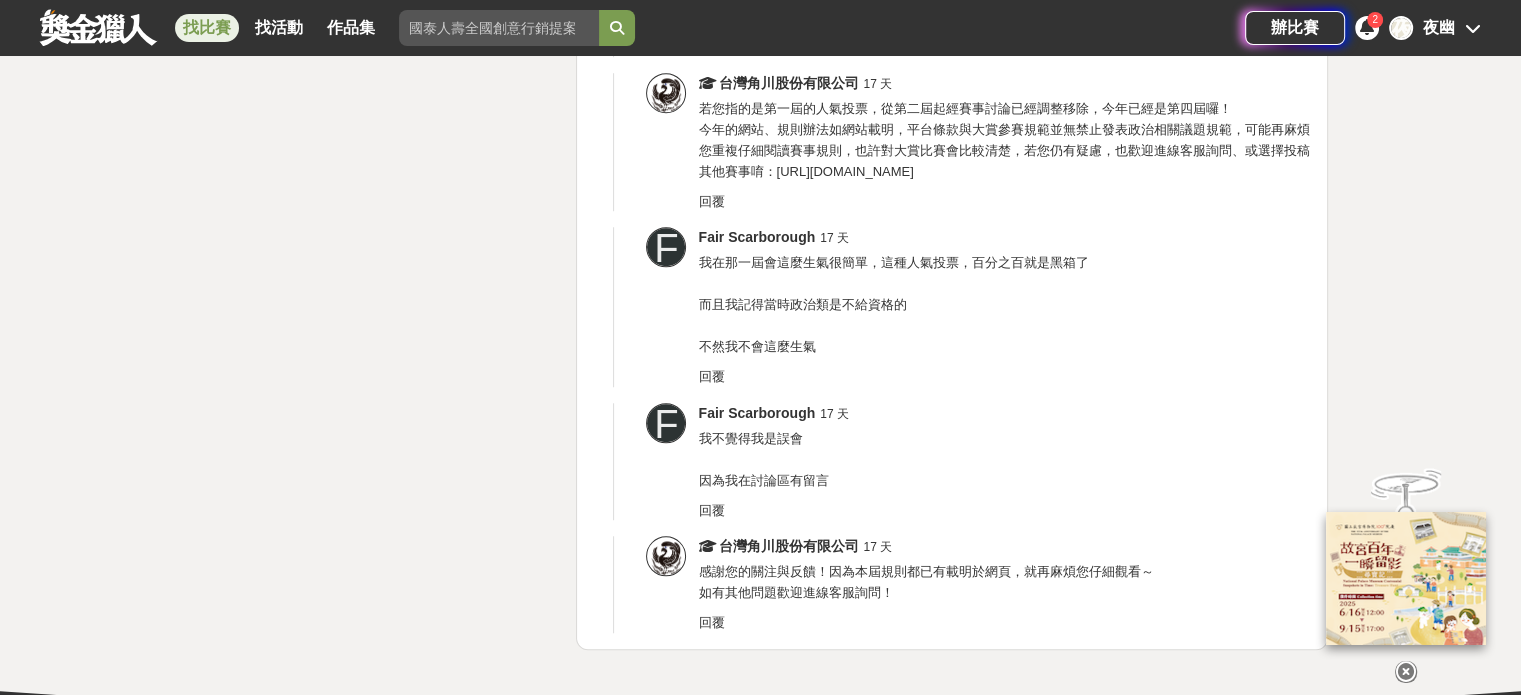 scroll, scrollTop: 9400, scrollLeft: 0, axis: vertical 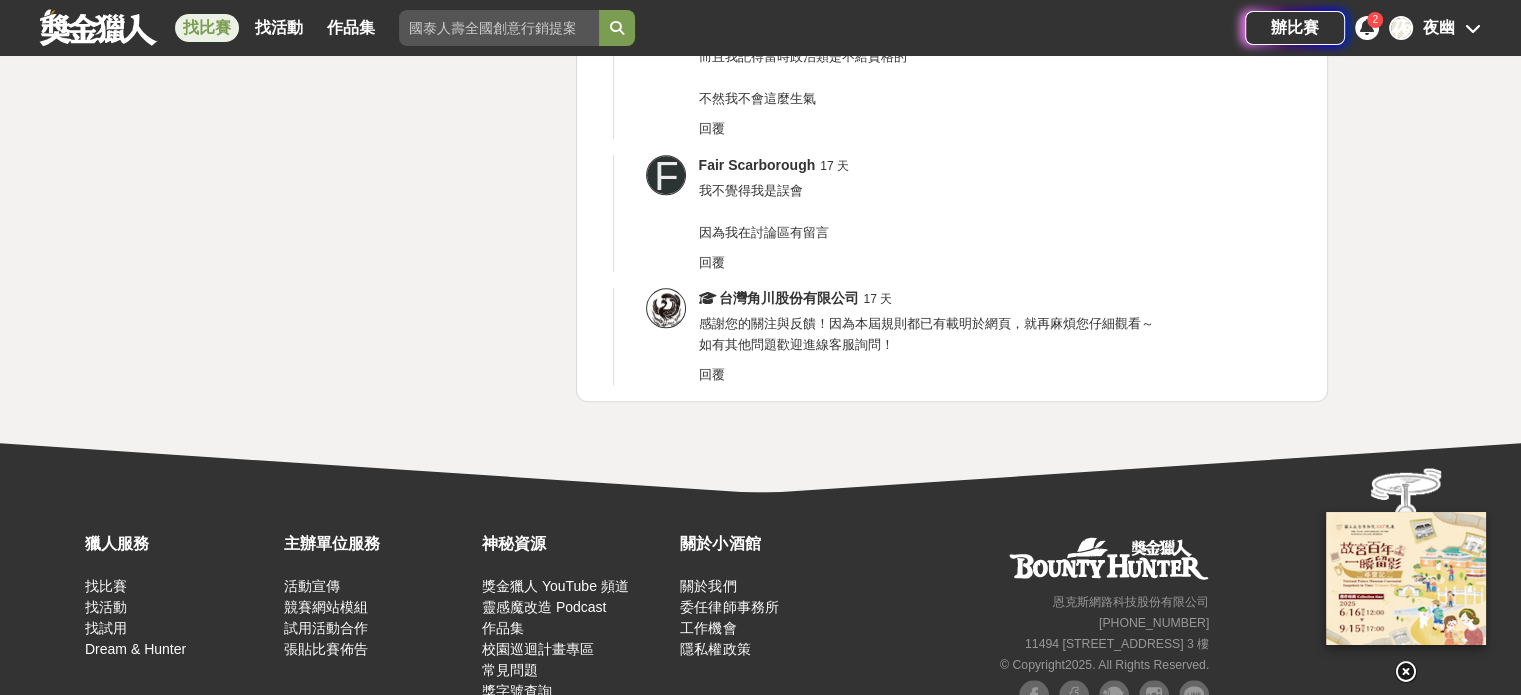 click on "時間走期 投稿中 徵件期間 [DATE] 00:00  至  [DATE] 12:00 主辦單位 台灣角川股份有限公司 協辦/執行： KadoKado角角者 電話： [PHONE_NUMBER] Email： [EMAIL_ADDRESS][DOMAIN_NAME] 國家/地區： 台灣 相關分類與標籤 文學獎 創意寫作 徵文 文學獎 寫作 創作 主題 小說 動漫 競賽 獎項 活動刊登資訊 刊登者： 台灣角川股份有限公司 刊登時間： [DATE] 14:00 最後更新： [DATE] 01:38 收藏者 看更多 牧 [PERSON_NAME] ฅ 0 [PERSON_NAME] 1 E [PERSON_NAME] [PERSON_NAME] [PERSON_NAME] 両 連 小酒館也推薦 FuStar未來之星-科學創意挑戰賽   430,000 TWD   [DATE] 17:00 2025 Tuying Art 藝術節 社群圖文｜攝影 徵件競賽活動   120,000 TWD   [DATE] 17:00 2025「小夢想．大志氣」追夢計畫   6,600,000 TWD   [DATE] 12:00 牛背上的鬥士──[PERSON_NAME]與鳳山農民組合百年紀念特展觀展心得 徵文比賽   [DATE] 23:59 2025 裕元獎-全國中小學生文字創作徵文比賽   60,000 TWD" at bounding box center (377, -4214) 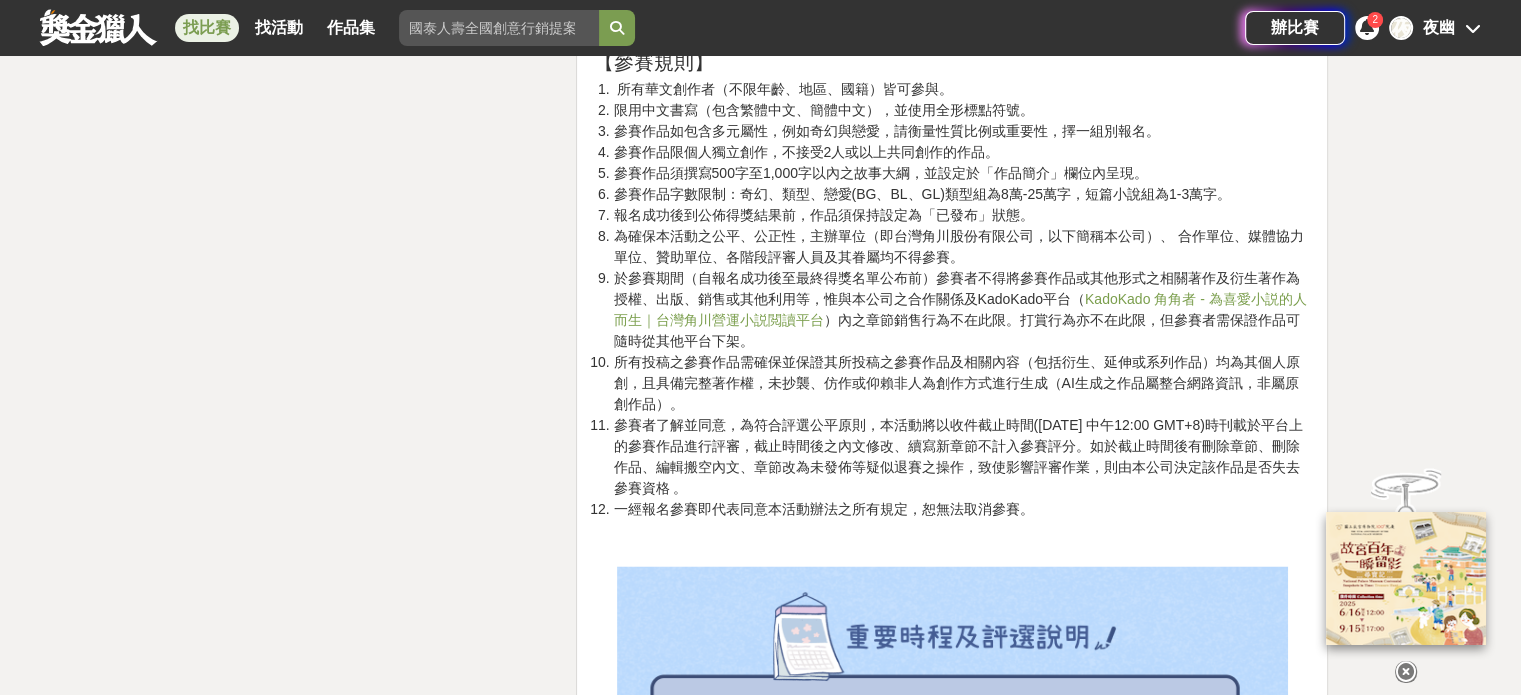 scroll, scrollTop: 3234, scrollLeft: 0, axis: vertical 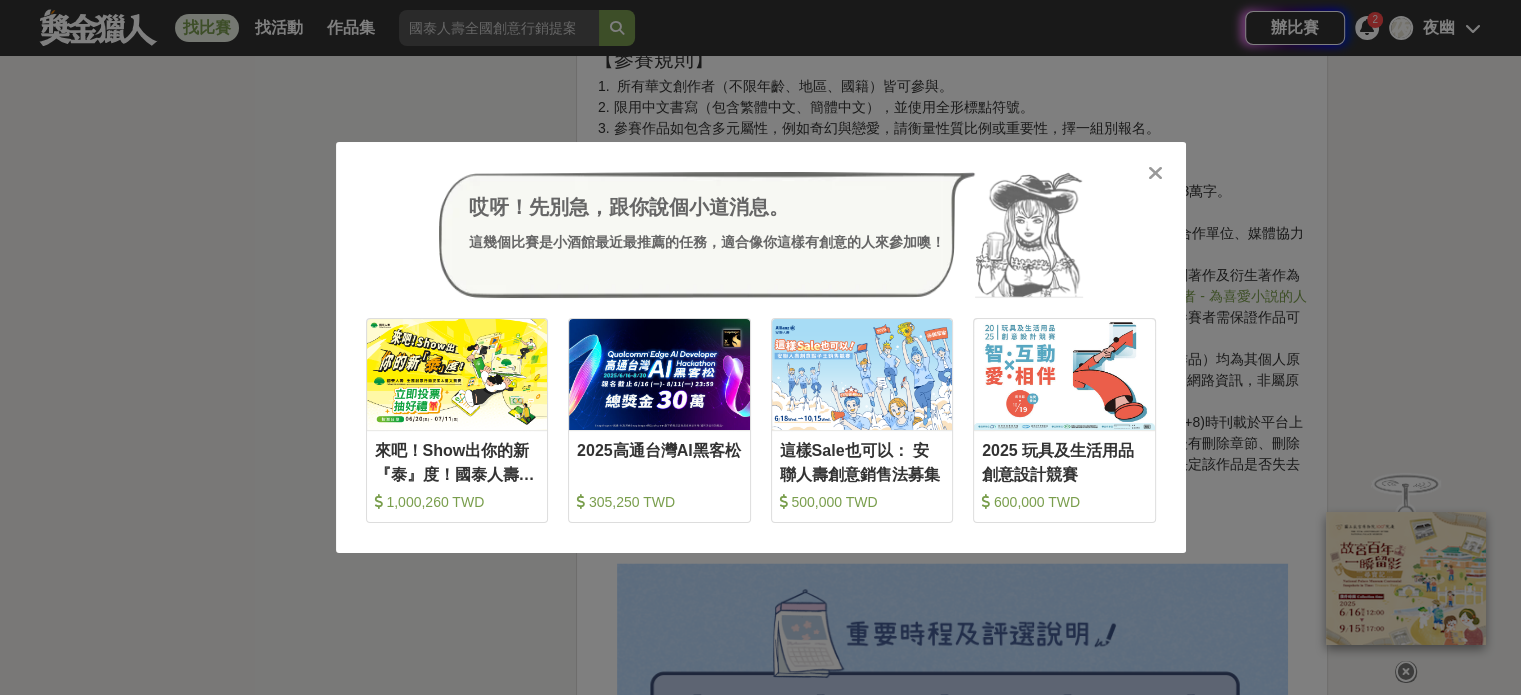click at bounding box center [1155, 173] 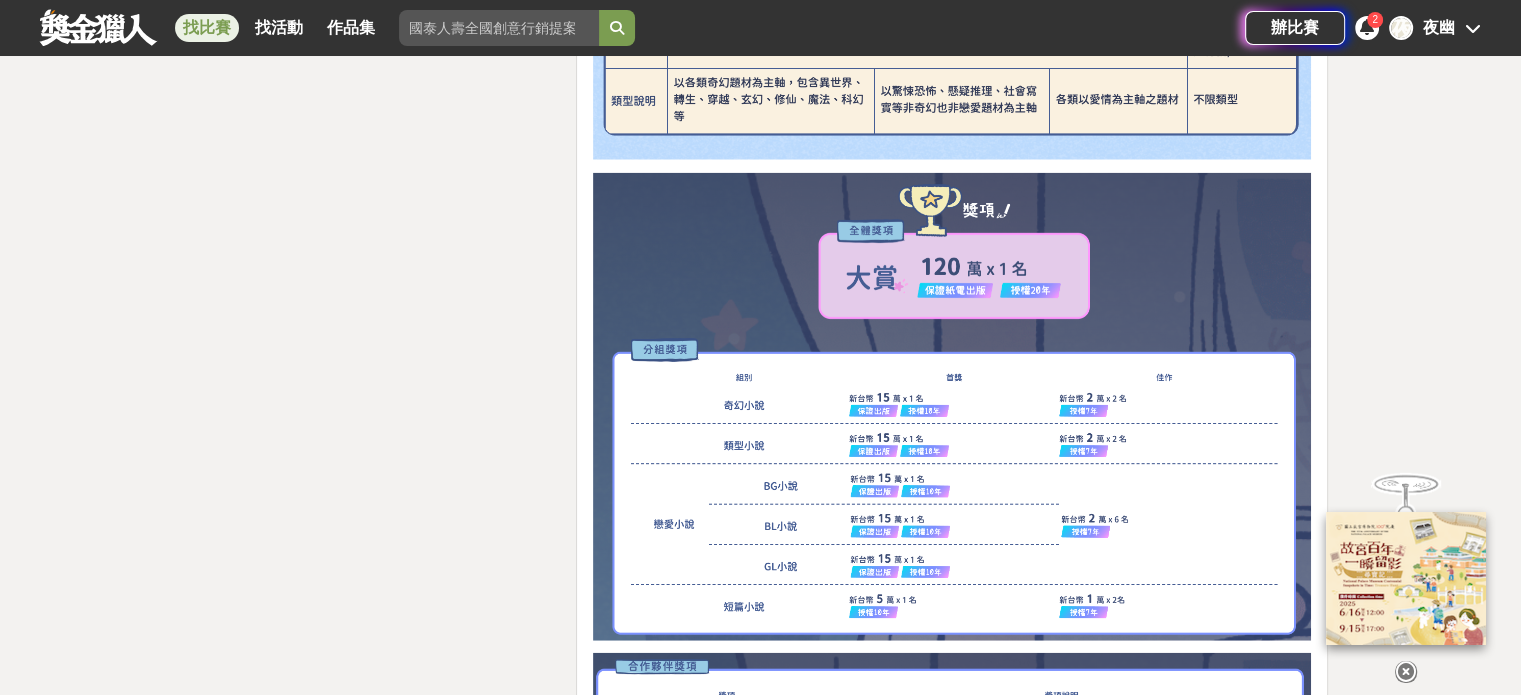 scroll, scrollTop: 4734, scrollLeft: 0, axis: vertical 